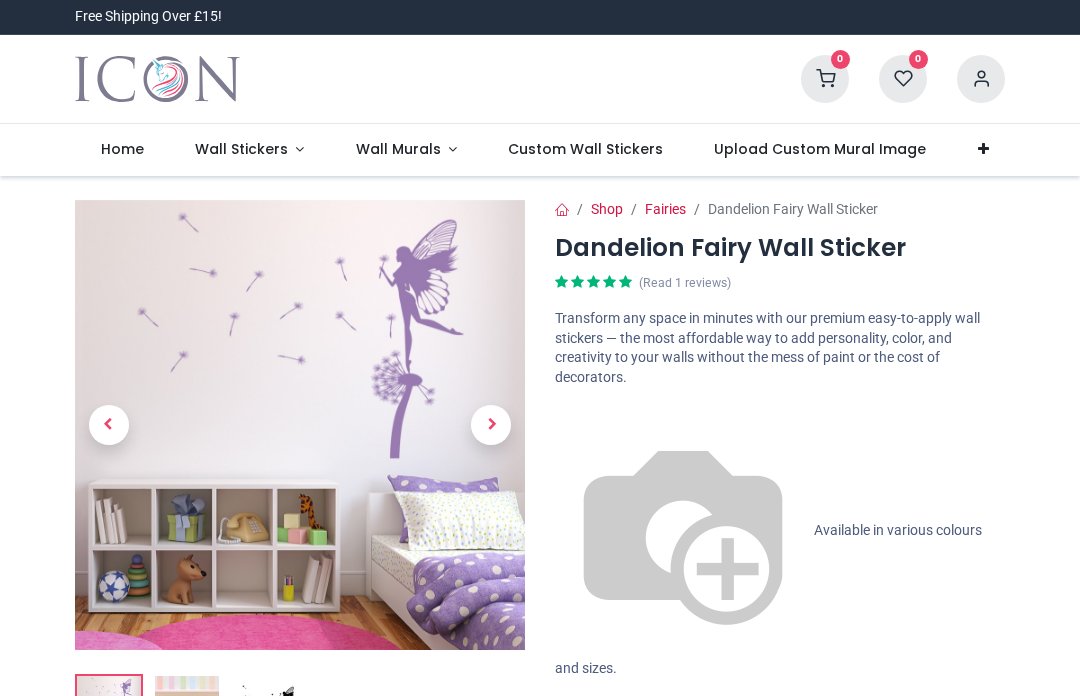 scroll, scrollTop: 0, scrollLeft: 0, axis: both 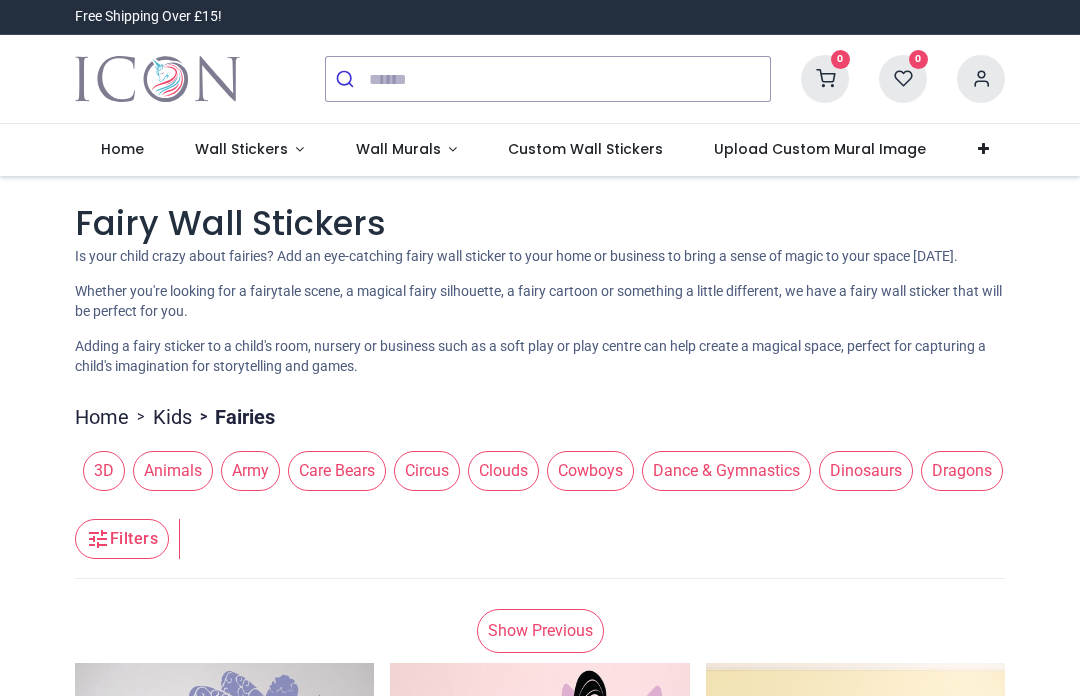 click on "> Fairies" at bounding box center (233, 417) 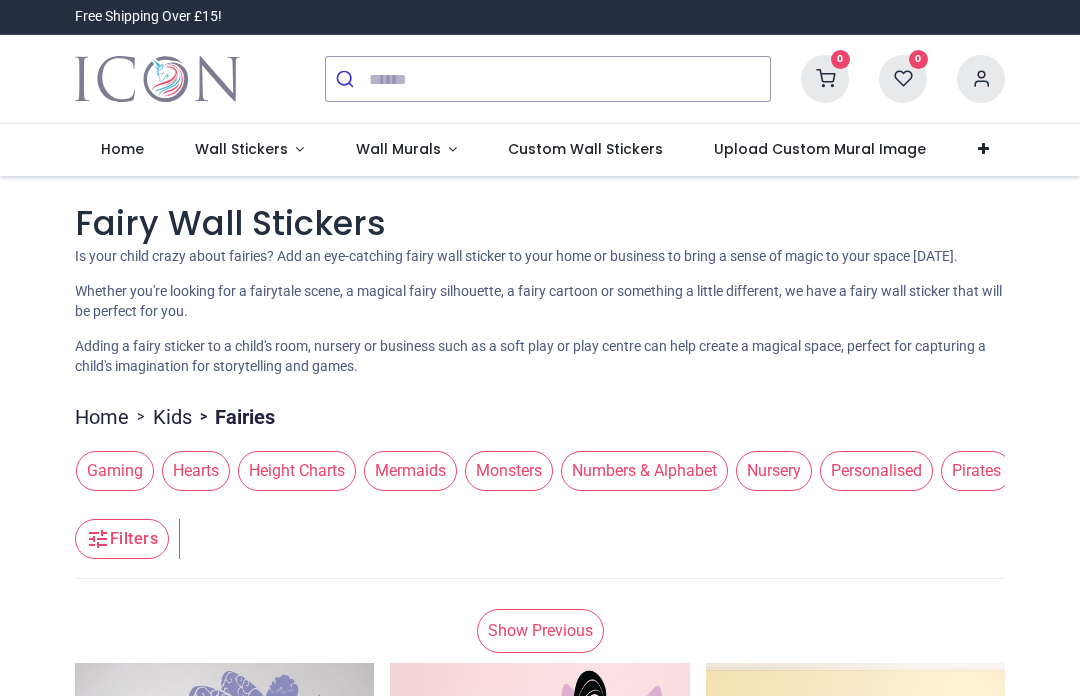 scroll, scrollTop: 0, scrollLeft: 1352, axis: horizontal 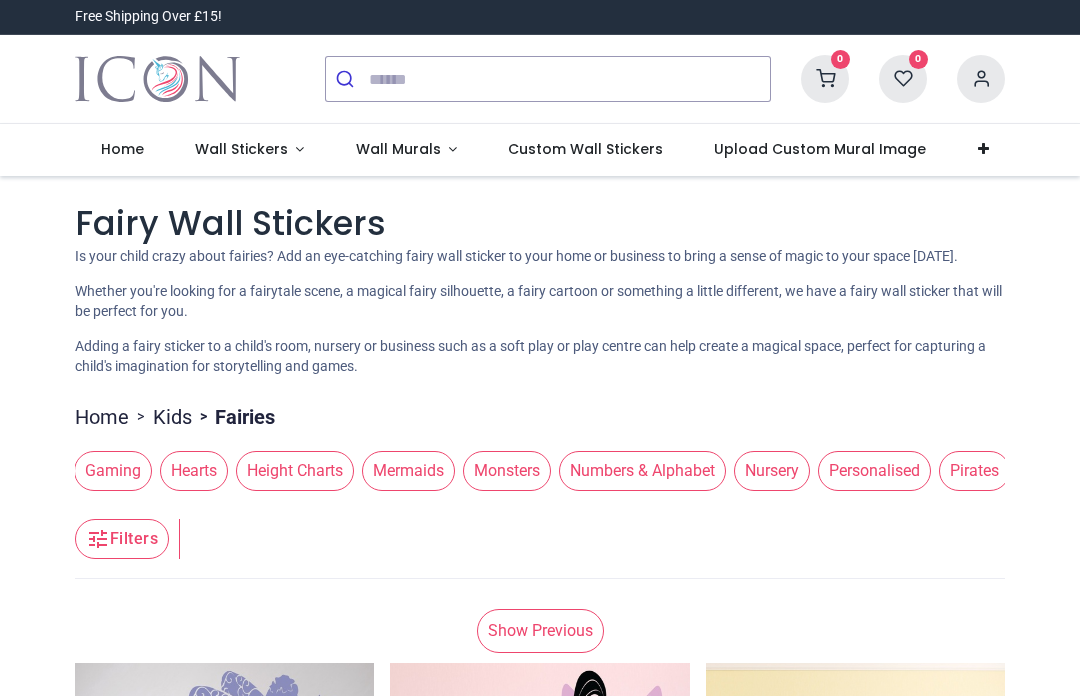 click on "Hearts" at bounding box center [194, 471] 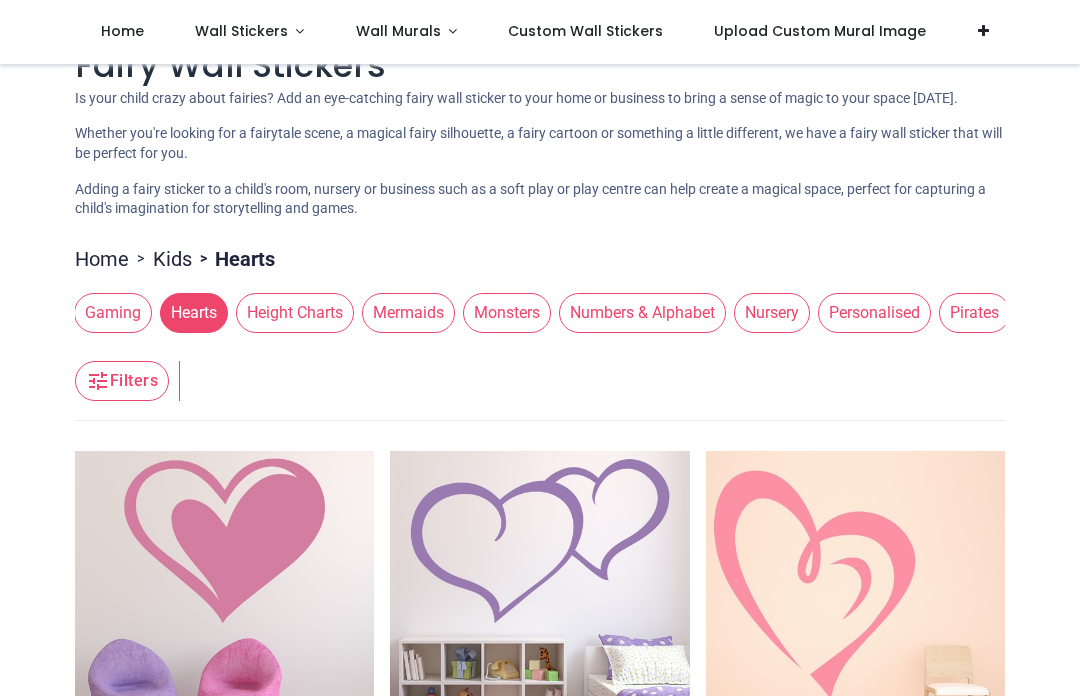 scroll, scrollTop: 45, scrollLeft: 0, axis: vertical 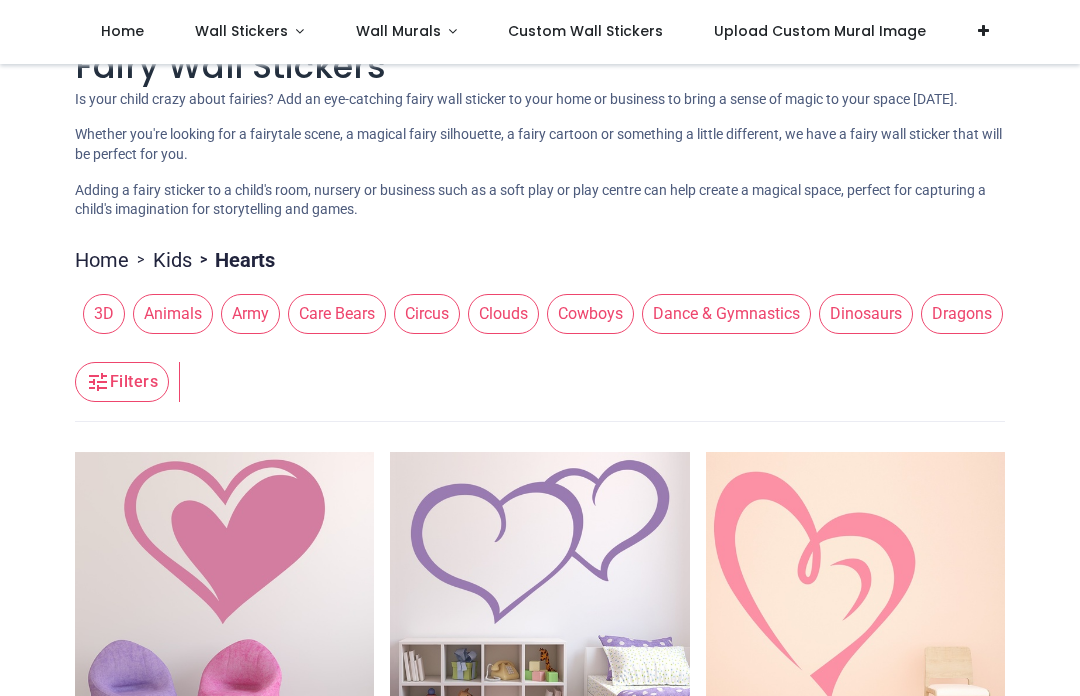 click on "Clouds" at bounding box center (503, 314) 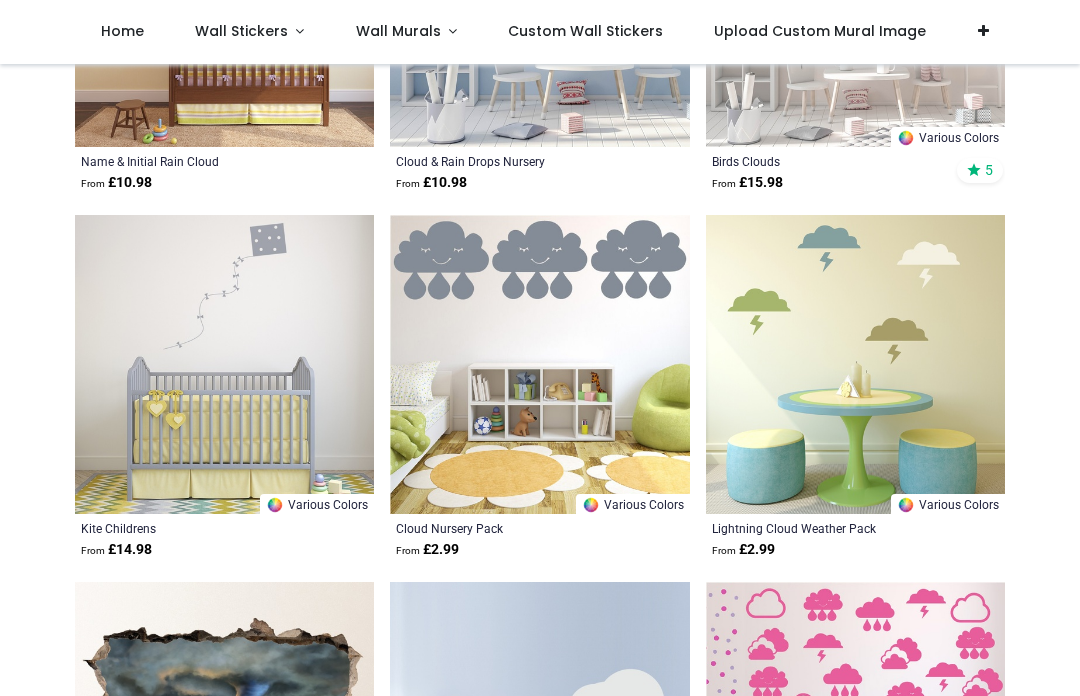 scroll, scrollTop: 2855, scrollLeft: 0, axis: vertical 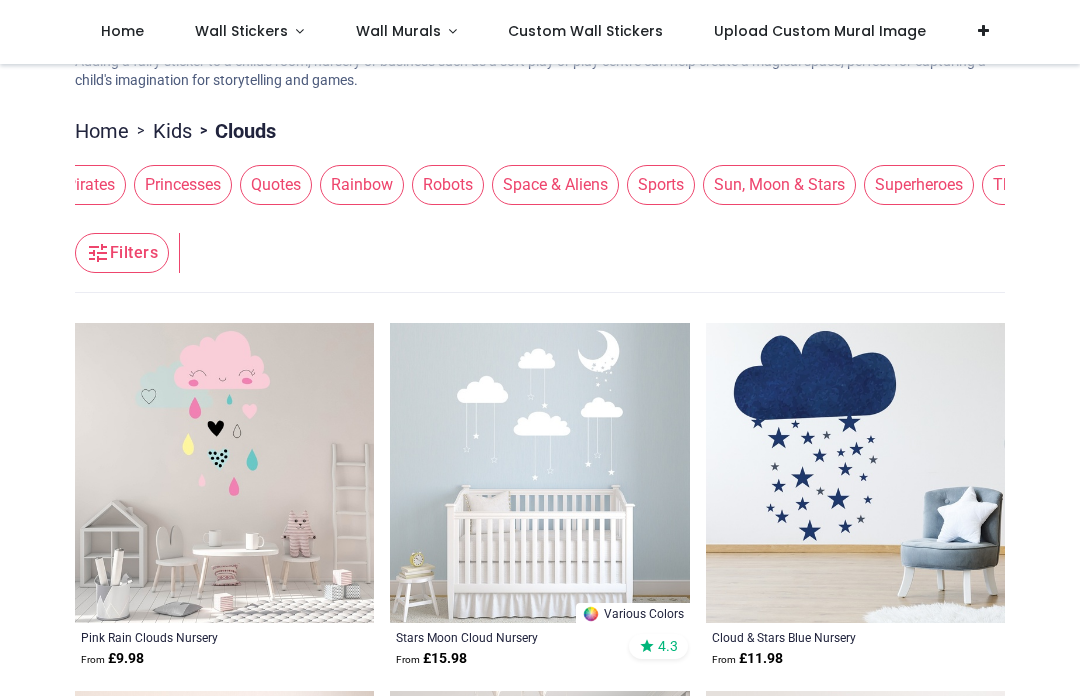 click on "Sun, Moon & Stars" at bounding box center (779, 185) 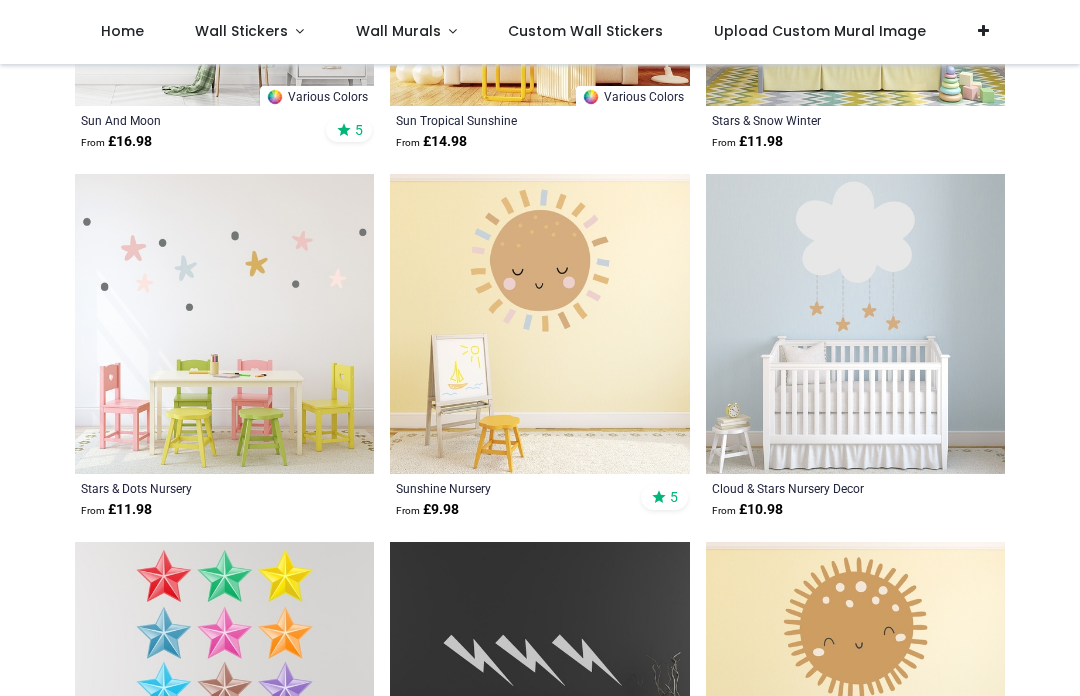 scroll, scrollTop: 1407, scrollLeft: 0, axis: vertical 